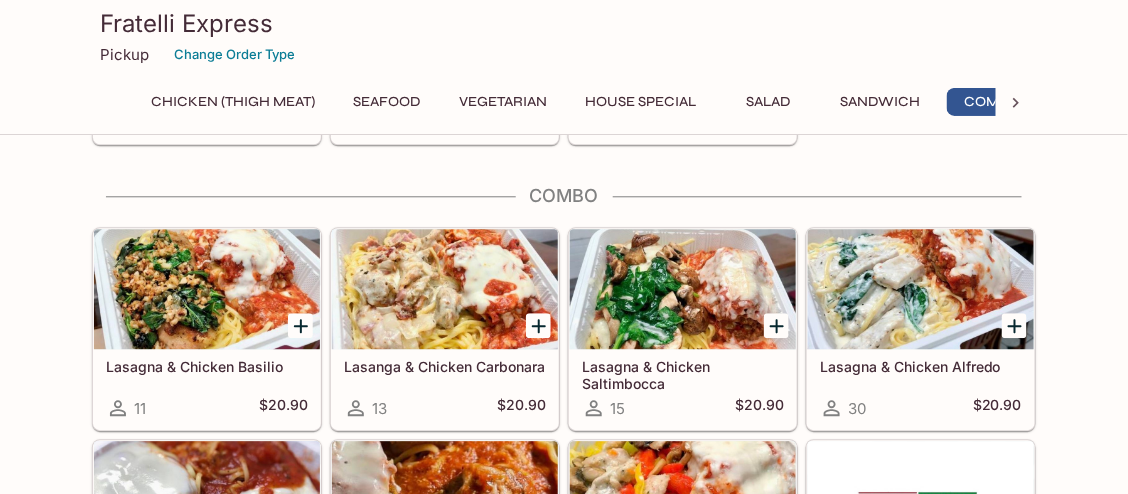 scroll, scrollTop: 3200, scrollLeft: 0, axis: vertical 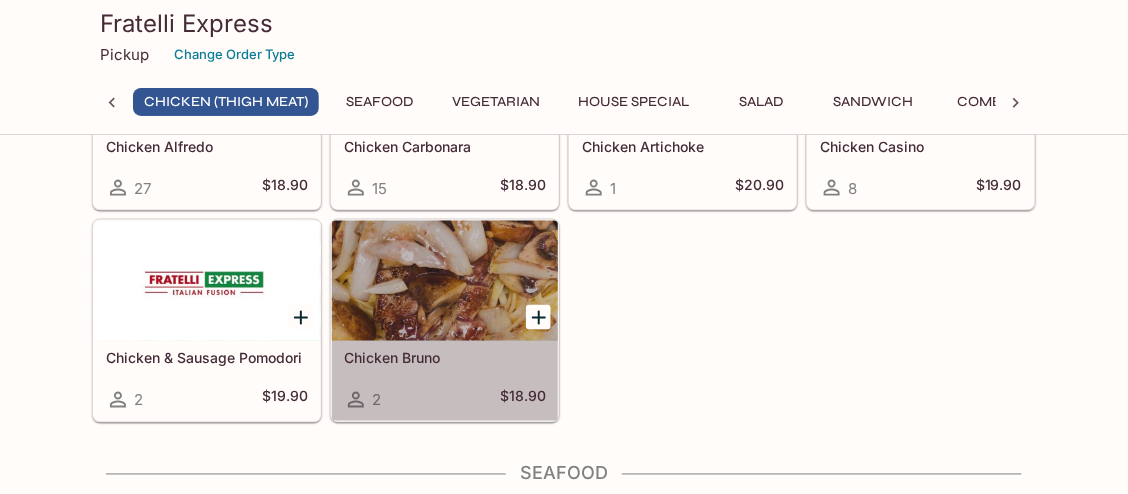 click at bounding box center (445, 281) 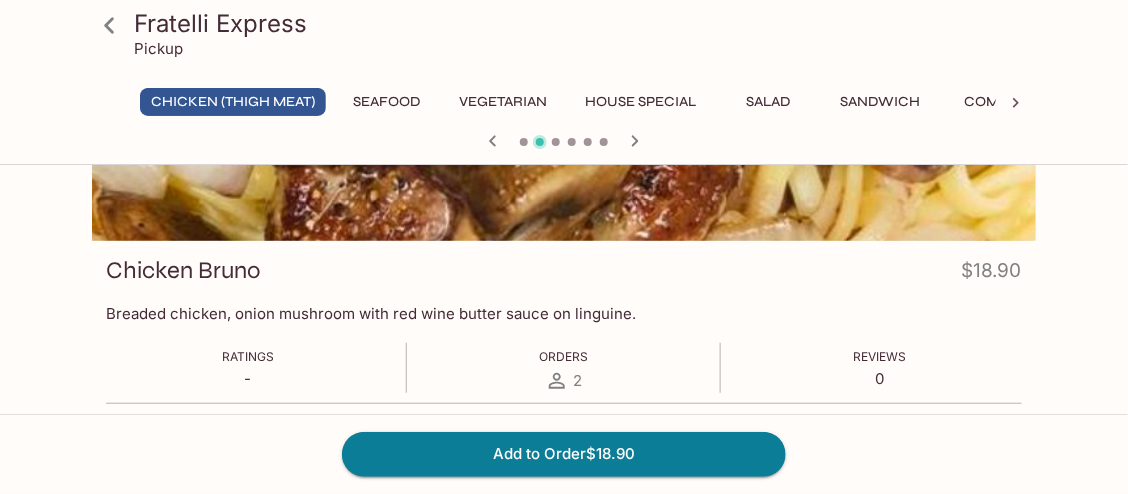 scroll, scrollTop: 200, scrollLeft: 0, axis: vertical 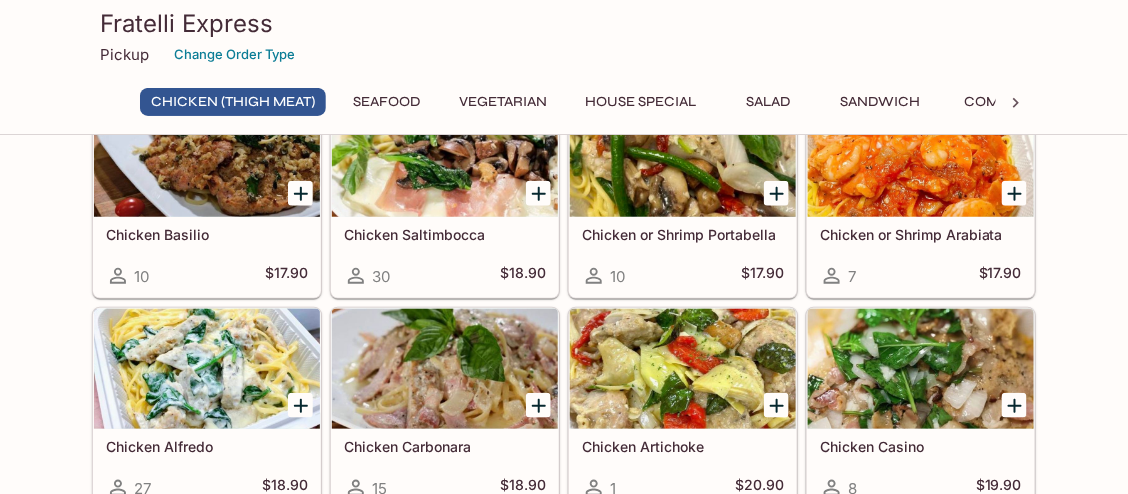 click at bounding box center [921, 369] 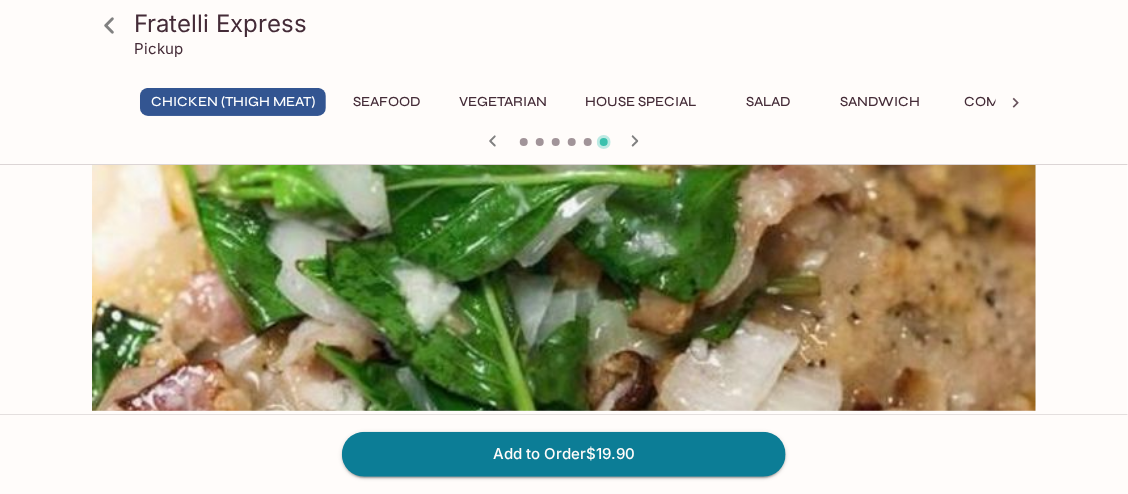 scroll, scrollTop: 0, scrollLeft: 0, axis: both 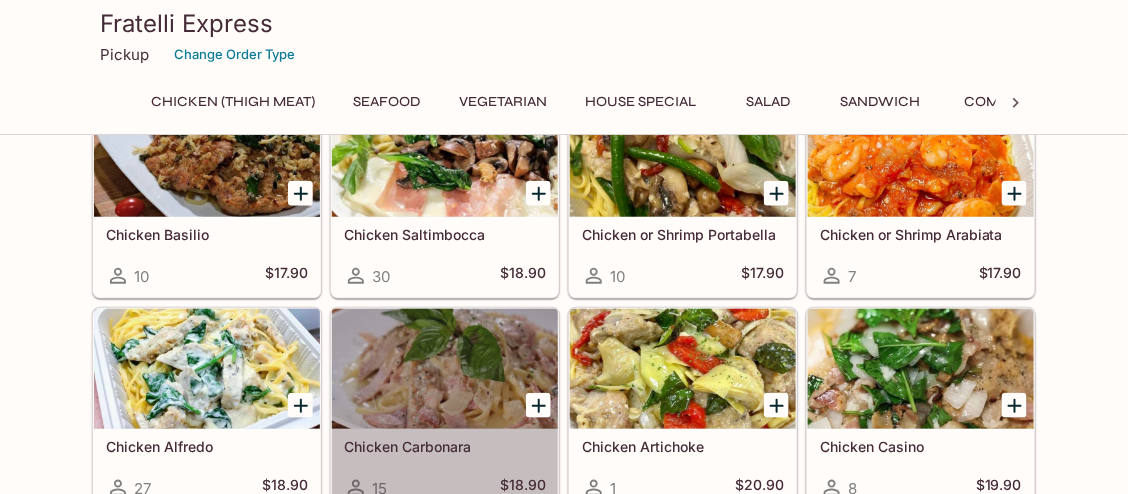 click at bounding box center [445, 369] 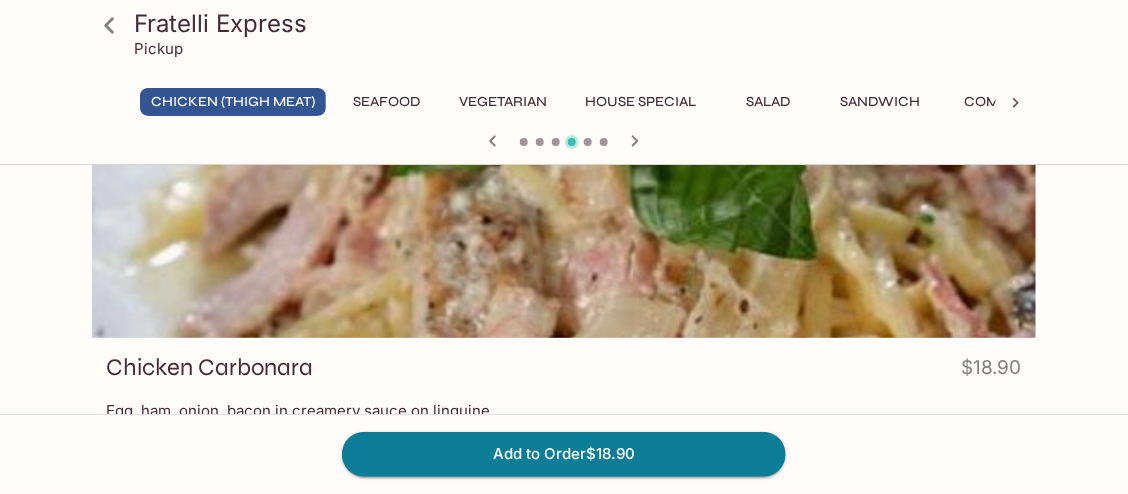 scroll, scrollTop: 0, scrollLeft: 0, axis: both 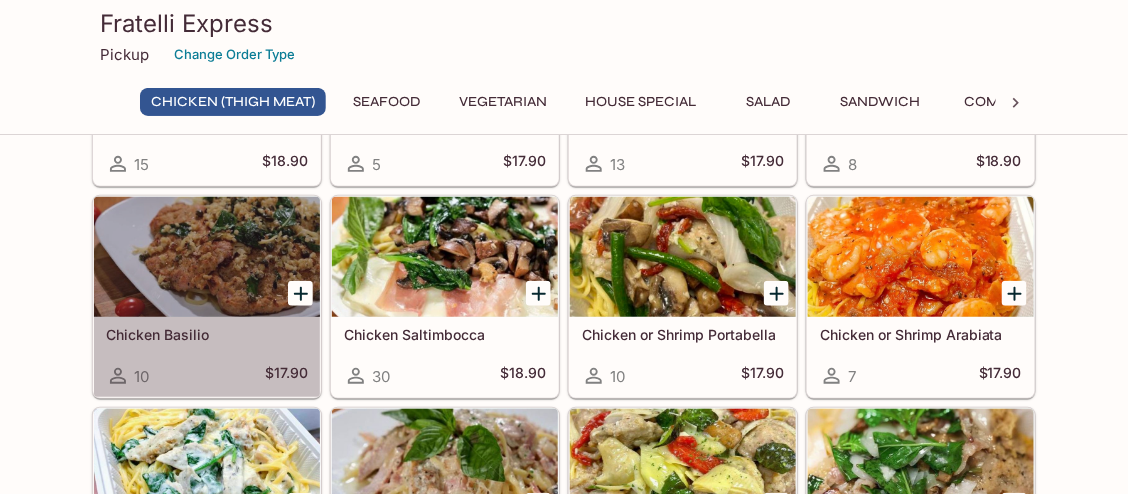 click at bounding box center (207, 257) 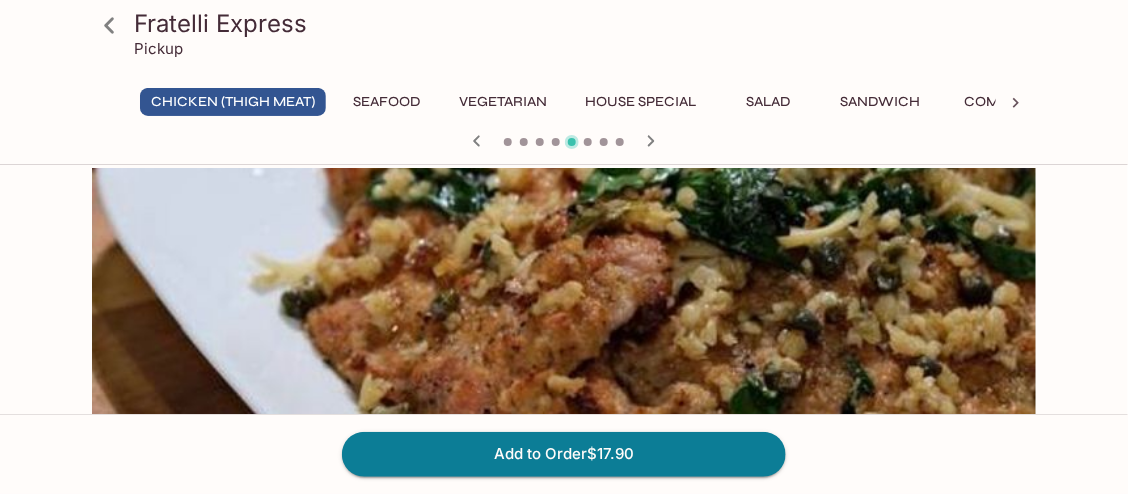 scroll, scrollTop: 0, scrollLeft: 0, axis: both 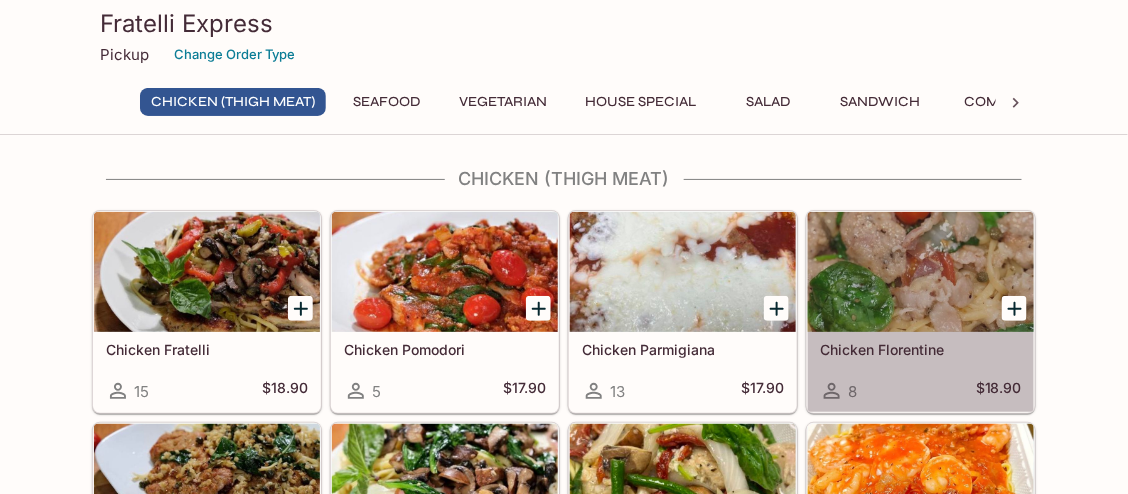 click at bounding box center (921, 272) 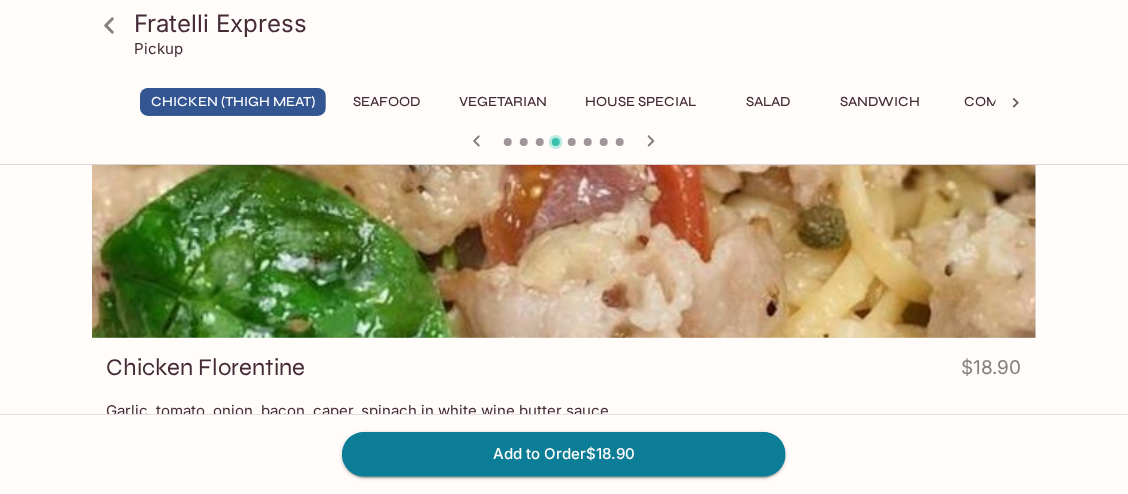 scroll, scrollTop: 0, scrollLeft: 0, axis: both 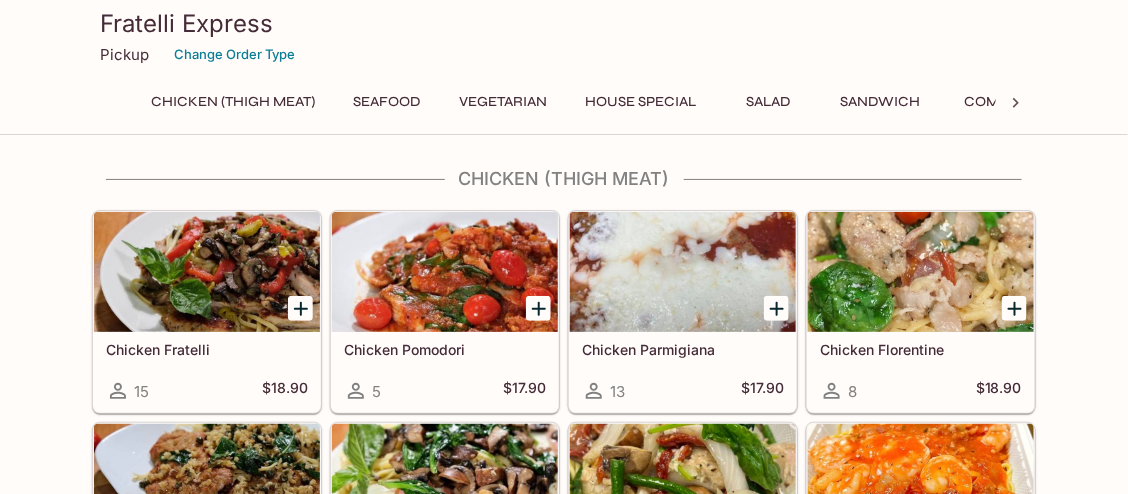 click at bounding box center (207, 272) 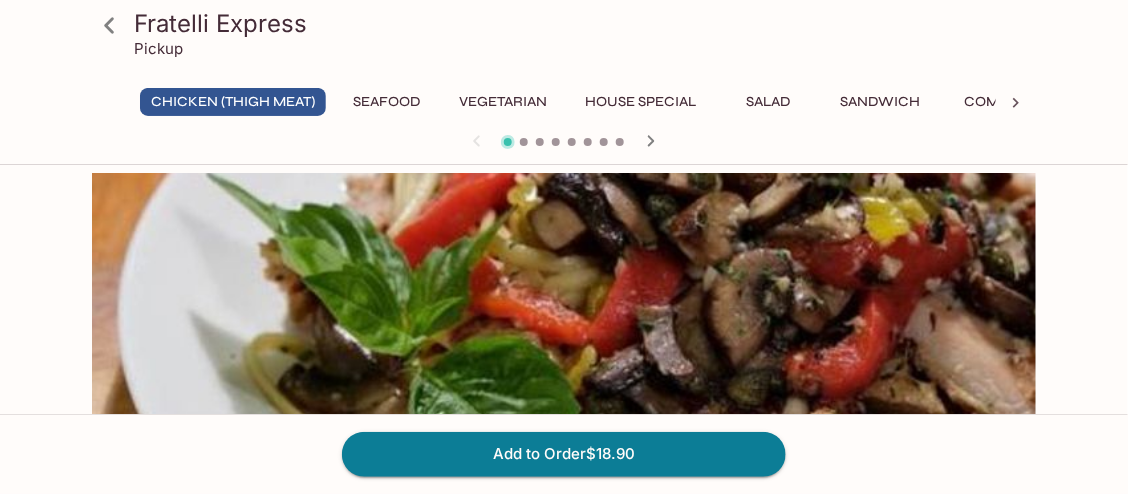 scroll, scrollTop: 100, scrollLeft: 0, axis: vertical 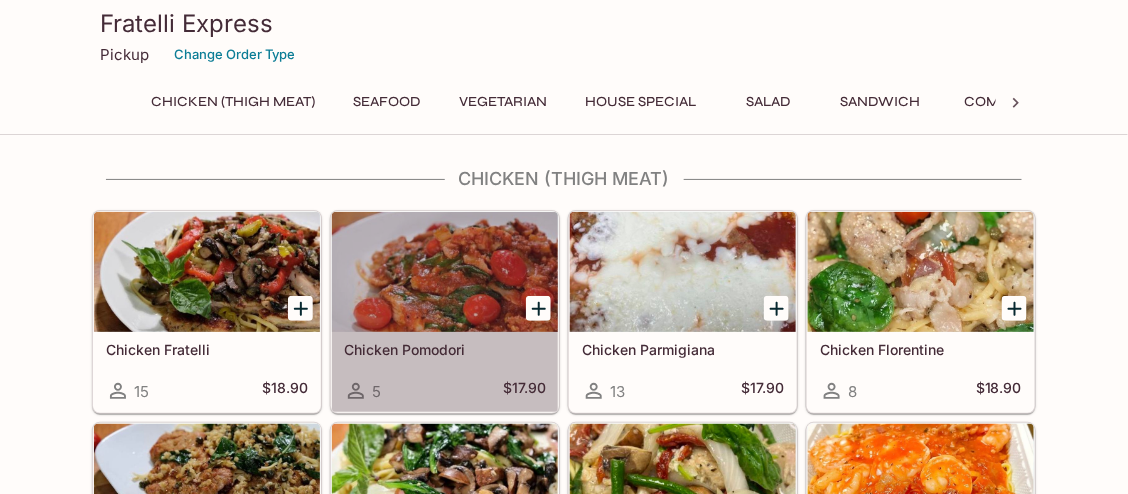 click at bounding box center [445, 272] 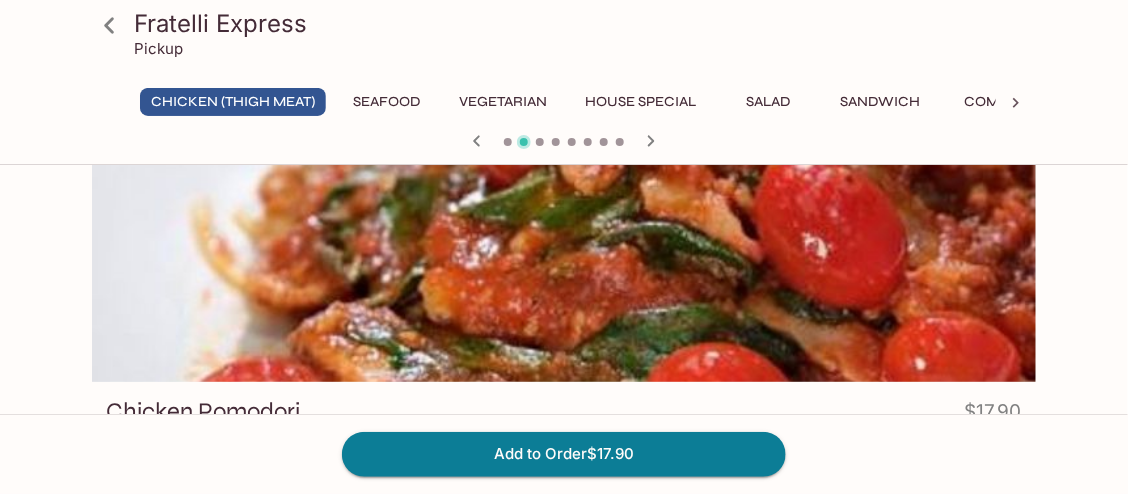 scroll, scrollTop: 100, scrollLeft: 0, axis: vertical 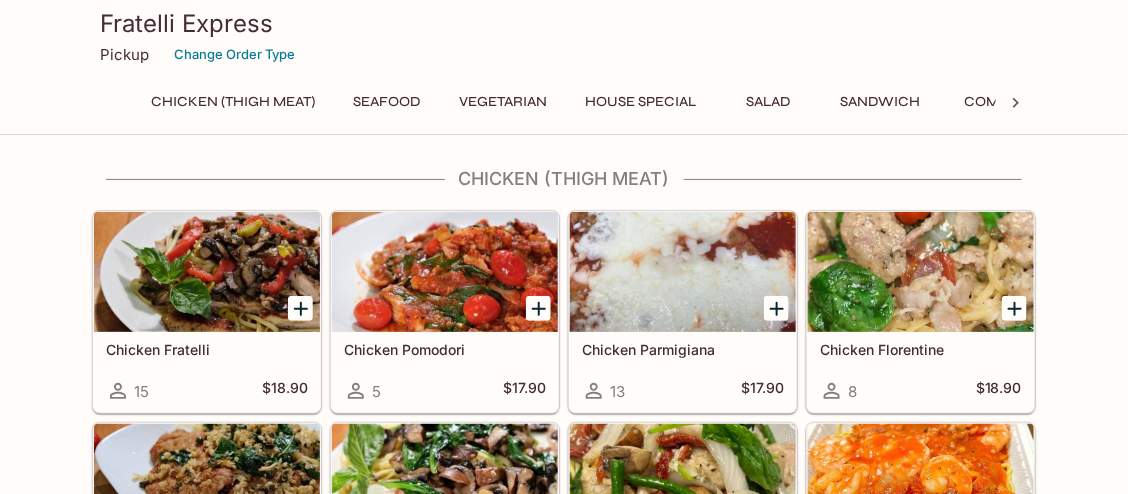 click on "Chicken (Thigh Meat) Chicken Fratelli 15 $18.90 Chicken Pomodori 5 $17.90 Chicken Parmigiana 13 $17.90 Chicken Florentine 8 $18.90 Chicken Basilio 10 $17.90 Chicken Saltimbocca 30 $18.90 Chicken or Shrimp Portabella 10 $17.90 Chicken or Shrimp Arabiata 7 $17.90 Chicken Alfredo 27 $18.90 Chicken Carbonara 15 $18.90 Chicken Artichoke 1 $20.90 Chicken Casino 8 $19.90 Chicken & Sausage Pomodori 2 $19.90 Chicken Bruno 2 $18.90 Seafood Seafood Combo 6 $23.90 Shrimp Scampi 14 $19.90 Fish Alla Capri 6 $24.90 Fish Basilio 5 $24.90 Fish Picatta 8 $23.90 Clam Sauce 5 $17.90 Chicken or Shrimp Portabella 10 $17.90 Chicken or Shrimp Arabiata 7 $17.90 Seafood Hot Anti 🌶️ 0 $24.90 Seafood Fra Diavolo 🌶️ 7 $24.90 Shrimp Fratelli 0 $20.90 Shrimp Alfredo 7 $20.90 Shrimp Artichoke 0 $21.90 Shrimp Cabonara 0 $20.90 Shrimp Florentine 0 $20.90 Shrimp Portabella 0 $18.90 Vegetarian Ravioli 6 $15.90 Mushroom Sauce 5 $15.90 Linguine Portabella 8 $15.90 House Special New York Steak 19 $23.90 New York Steak & Shrimp Scampi 16" at bounding box center (564, 2813) 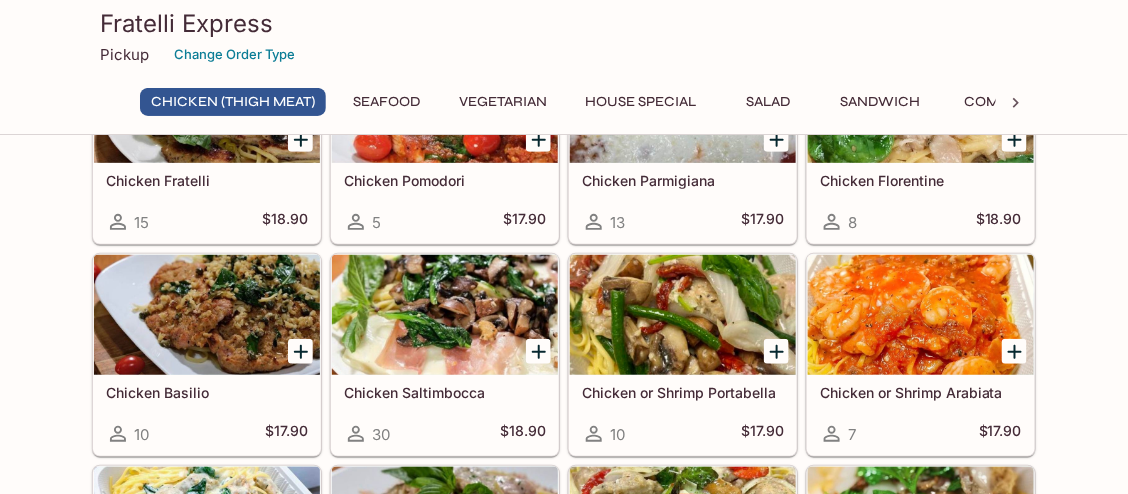 scroll, scrollTop: 0, scrollLeft: 0, axis: both 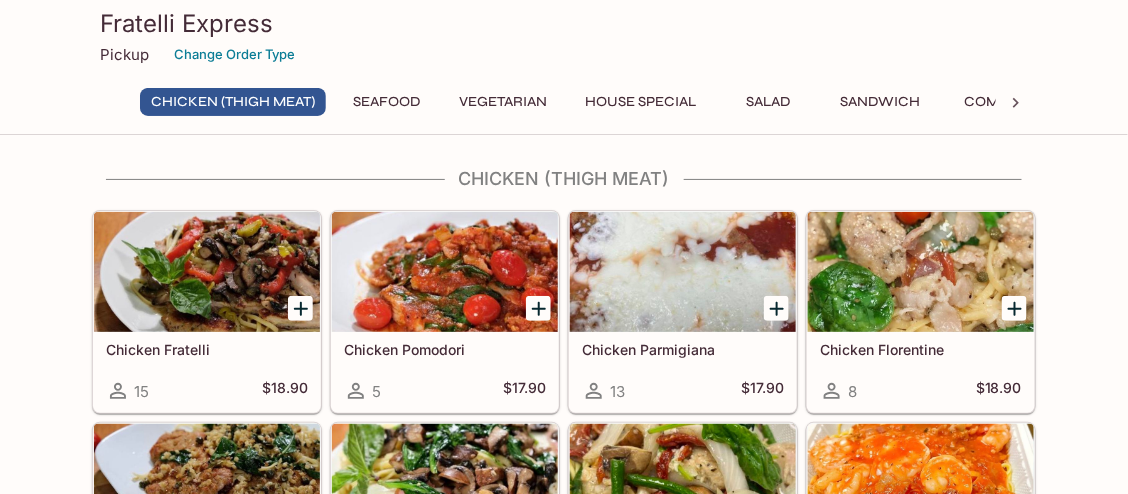 click at bounding box center (683, 272) 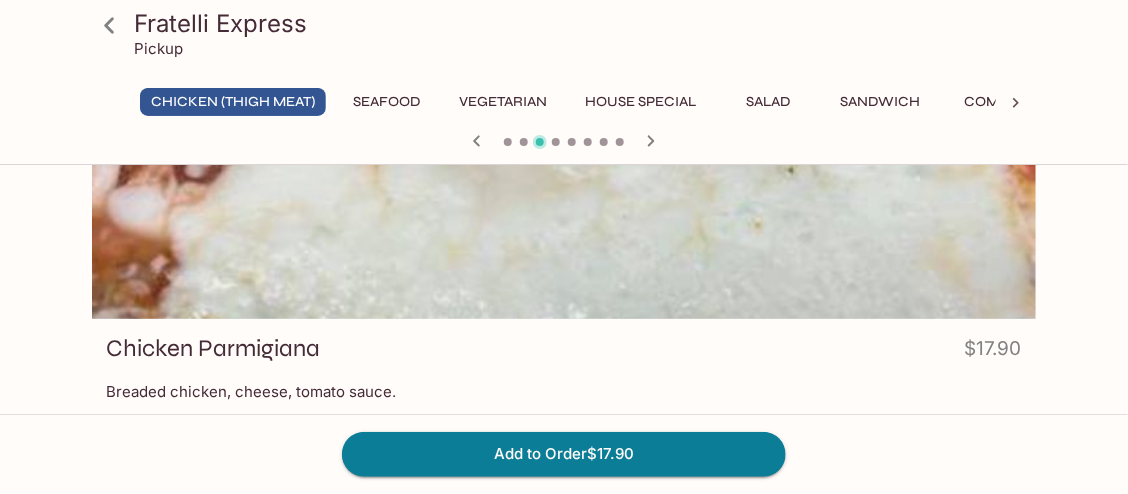 scroll, scrollTop: 0, scrollLeft: 0, axis: both 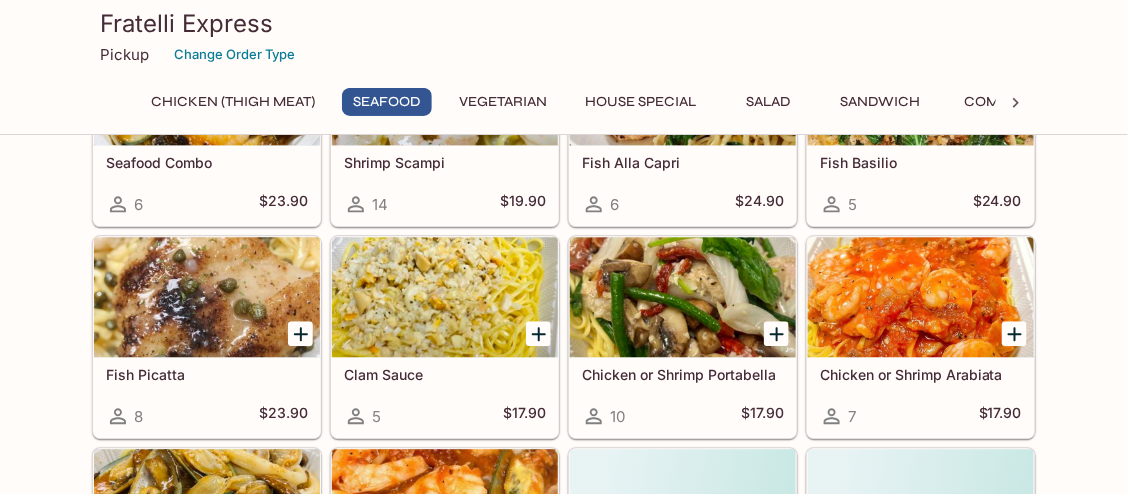 click on "Chicken (Thigh Meat) Chicken Fratelli 15 $18.90 Chicken Pomodori 5 $17.90 Chicken Parmigiana 13 $17.90 Chicken Florentine 8 $18.90 Chicken Basilio 10 $17.90 Chicken Saltimbocca 30 $18.90 Chicken or Shrimp Portabella 10 $17.90 Chicken or Shrimp Arabiata 7 $17.90 Chicken Alfredo 27 $18.90 Chicken Carbonara 15 $18.90 Chicken Artichoke 1 $20.90 Chicken Casino 8 $19.90 Chicken & Sausage Pomodori 2 $19.90 Chicken Bruno 2 $18.90 Seafood Seafood Combo 6 $23.90 Shrimp Scampi 14 $19.90 Fish Alla Capri 6 $24.90 Fish Basilio 5 $24.90 Fish Picatta 8 $23.90 Clam Sauce 5 $17.90 Chicken or Shrimp Portabella 10 $17.90 Chicken or Shrimp Arabiata 7 $17.90 Seafood Hot Anti 🌶️ 0 $24.90 Seafood Fra Diavolo 🌶️ 7 $24.90 Shrimp Fratelli 0 $20.90 Shrimp Alfredo 7 $20.90 Shrimp Artichoke 0 $21.90 Shrimp Cabonara 0 $20.90 Shrimp Florentine 0 $20.90 Shrimp Portabella 0 $18.90 Vegetarian Ravioli 6 $15.90 Mushroom Sauce 5 $15.90 Linguine Portabella 8 $15.90 House Special New York Steak 19 $23.90 New York Steak & Shrimp Scampi 16" at bounding box center (564, 1704) 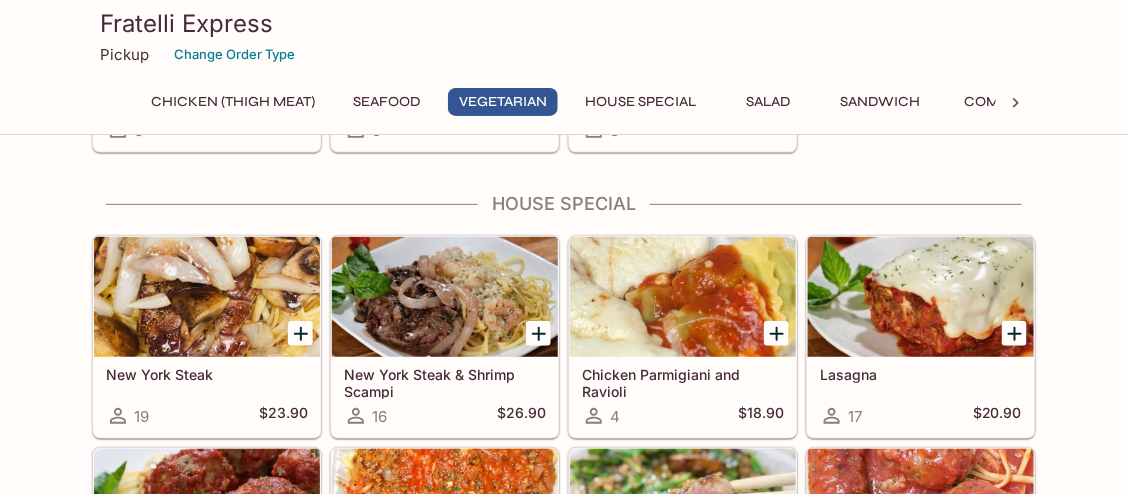 scroll, scrollTop: 2100, scrollLeft: 0, axis: vertical 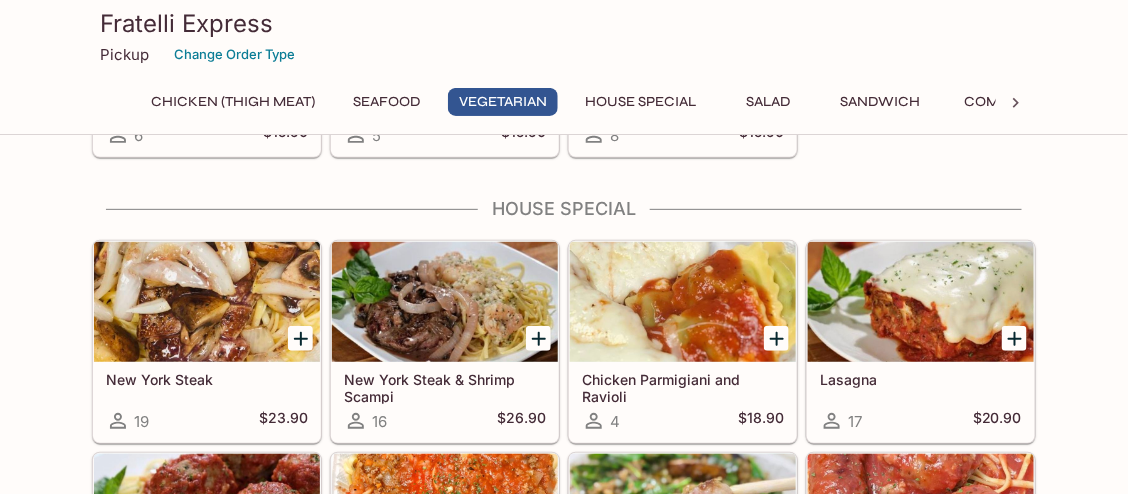 click at bounding box center [207, 302] 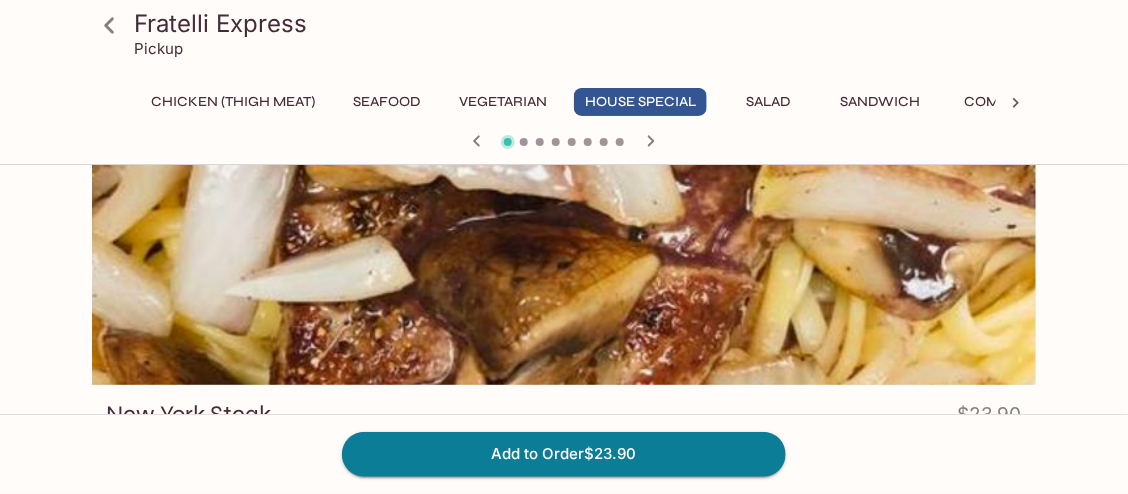 scroll, scrollTop: 0, scrollLeft: 0, axis: both 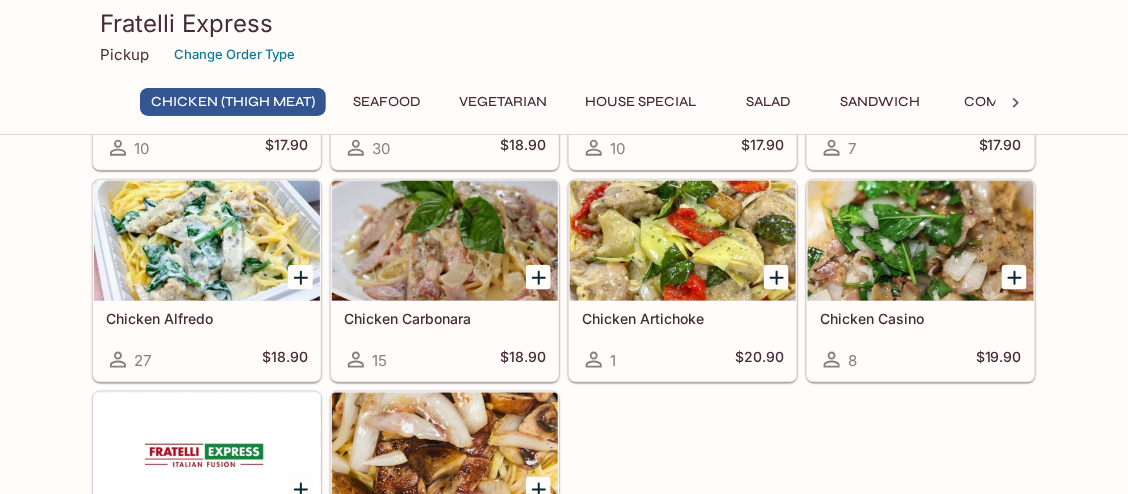 click at bounding box center (207, 241) 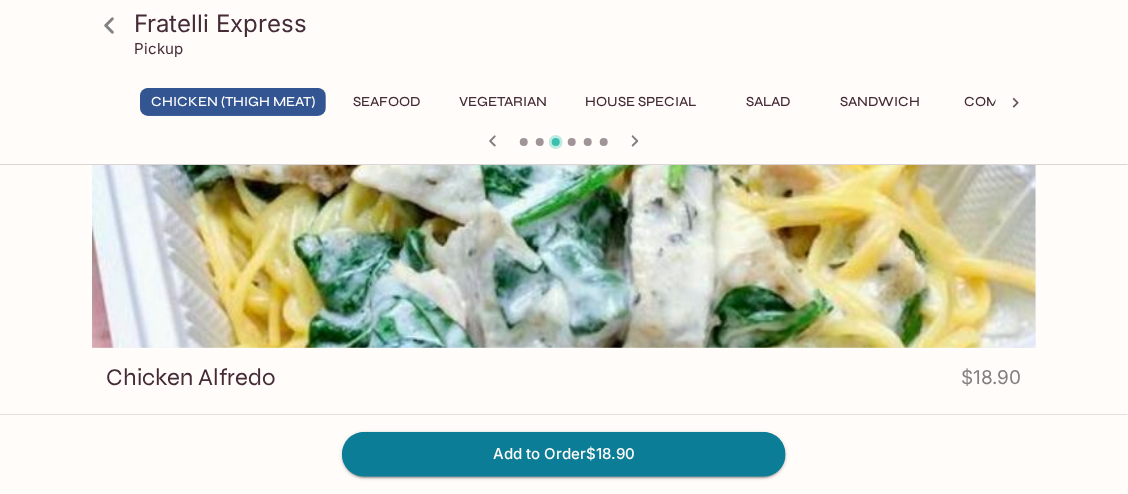 scroll, scrollTop: 0, scrollLeft: 0, axis: both 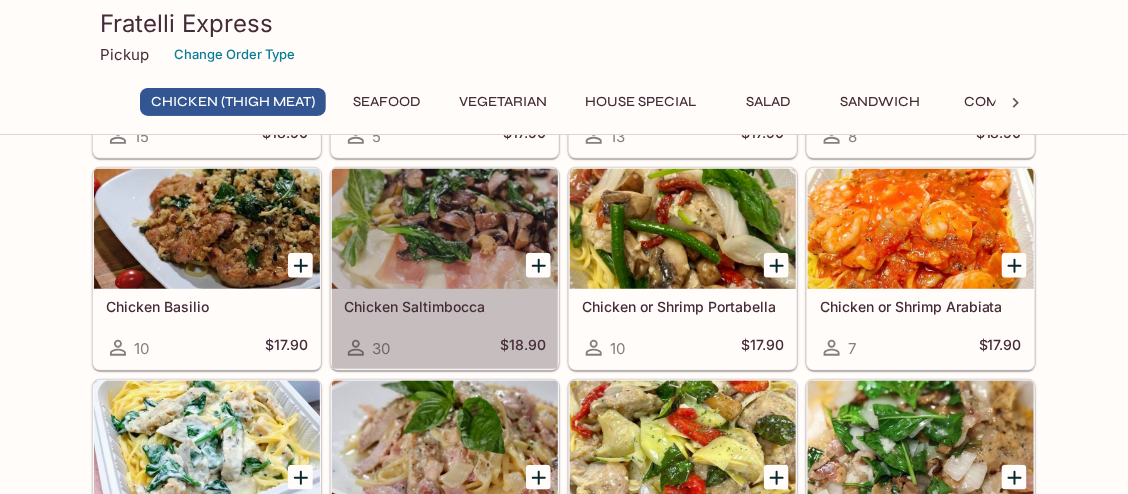 click at bounding box center (445, 229) 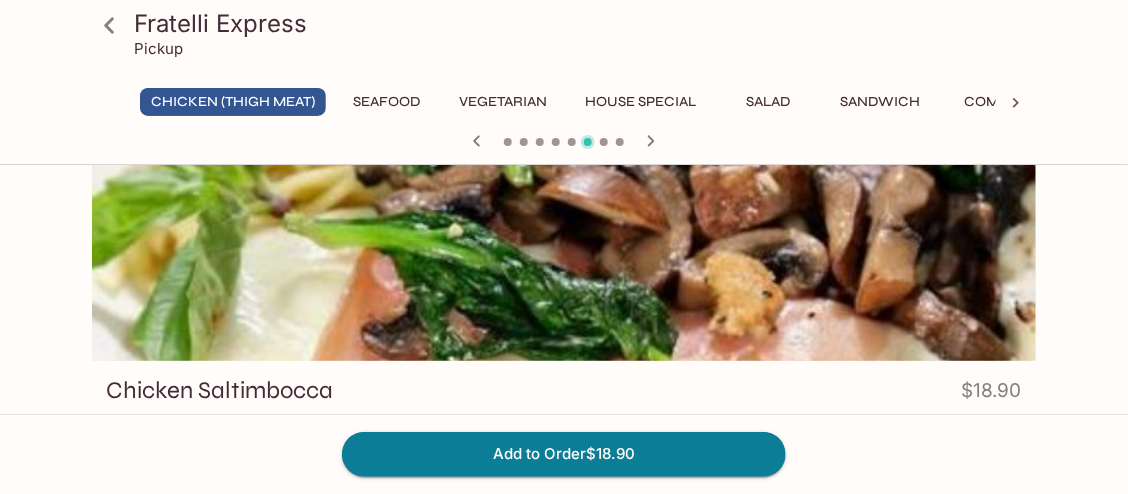 scroll, scrollTop: 0, scrollLeft: 0, axis: both 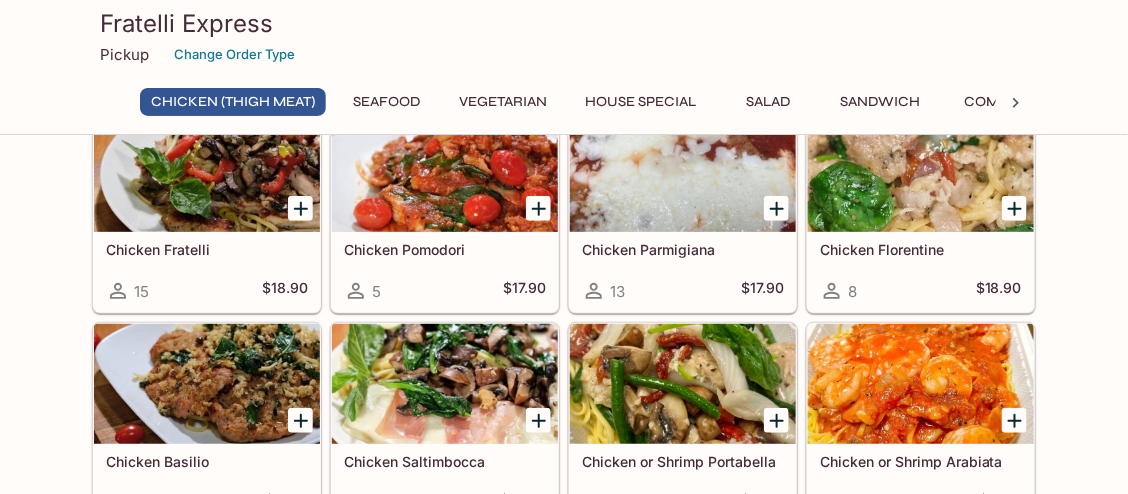 click at bounding box center [207, 384] 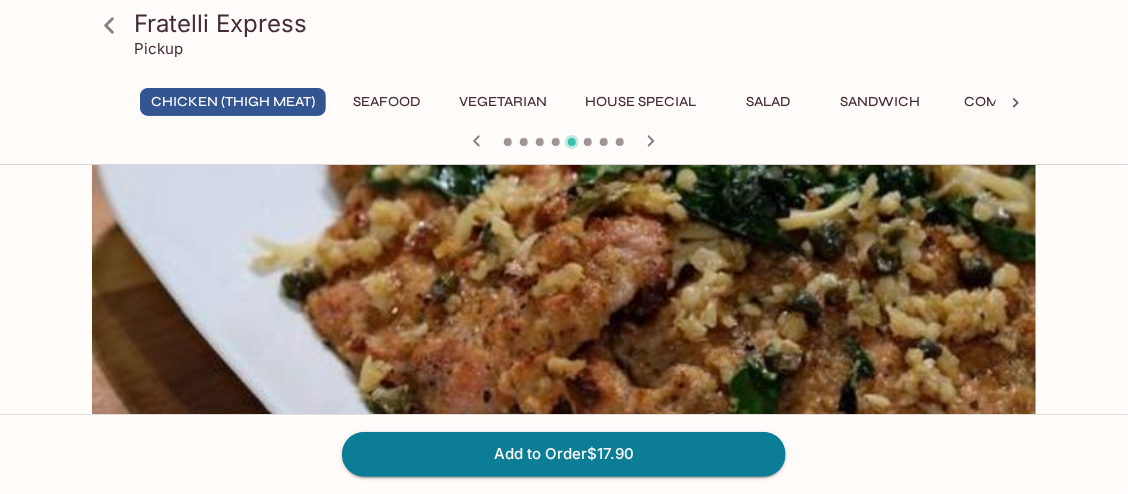 scroll, scrollTop: 0, scrollLeft: 0, axis: both 